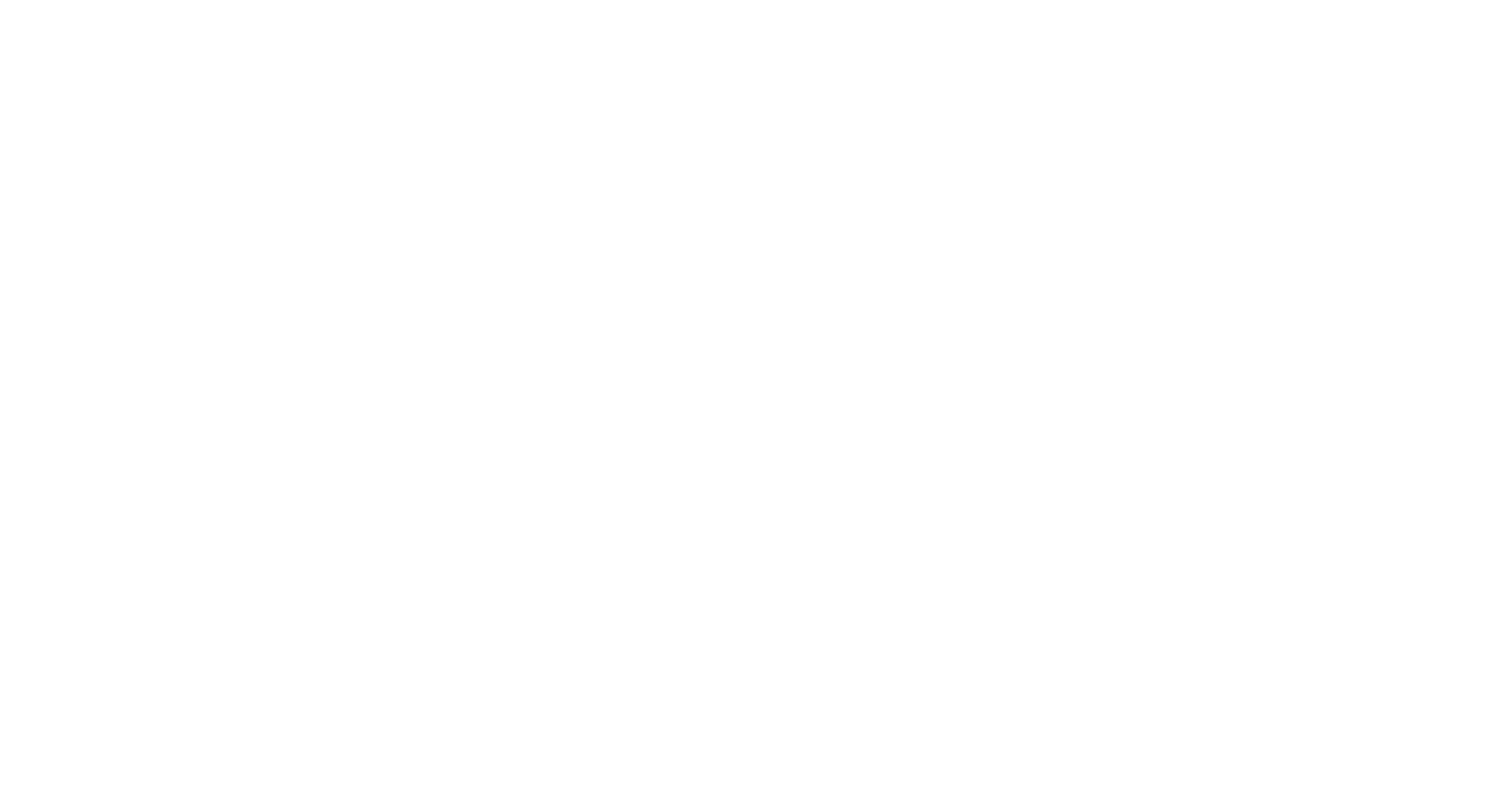 scroll, scrollTop: 0, scrollLeft: 0, axis: both 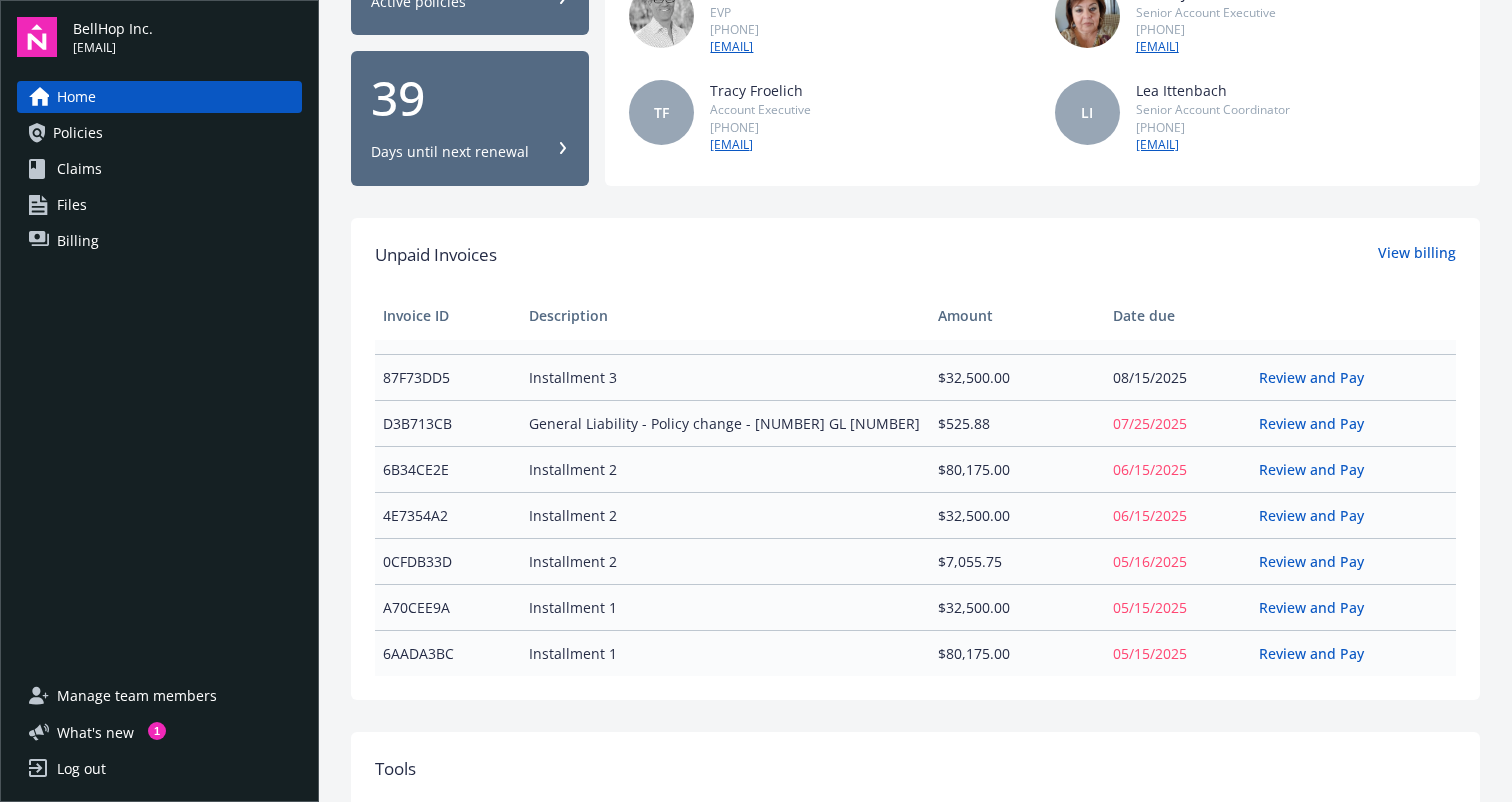 click on "Policies" at bounding box center [78, 133] 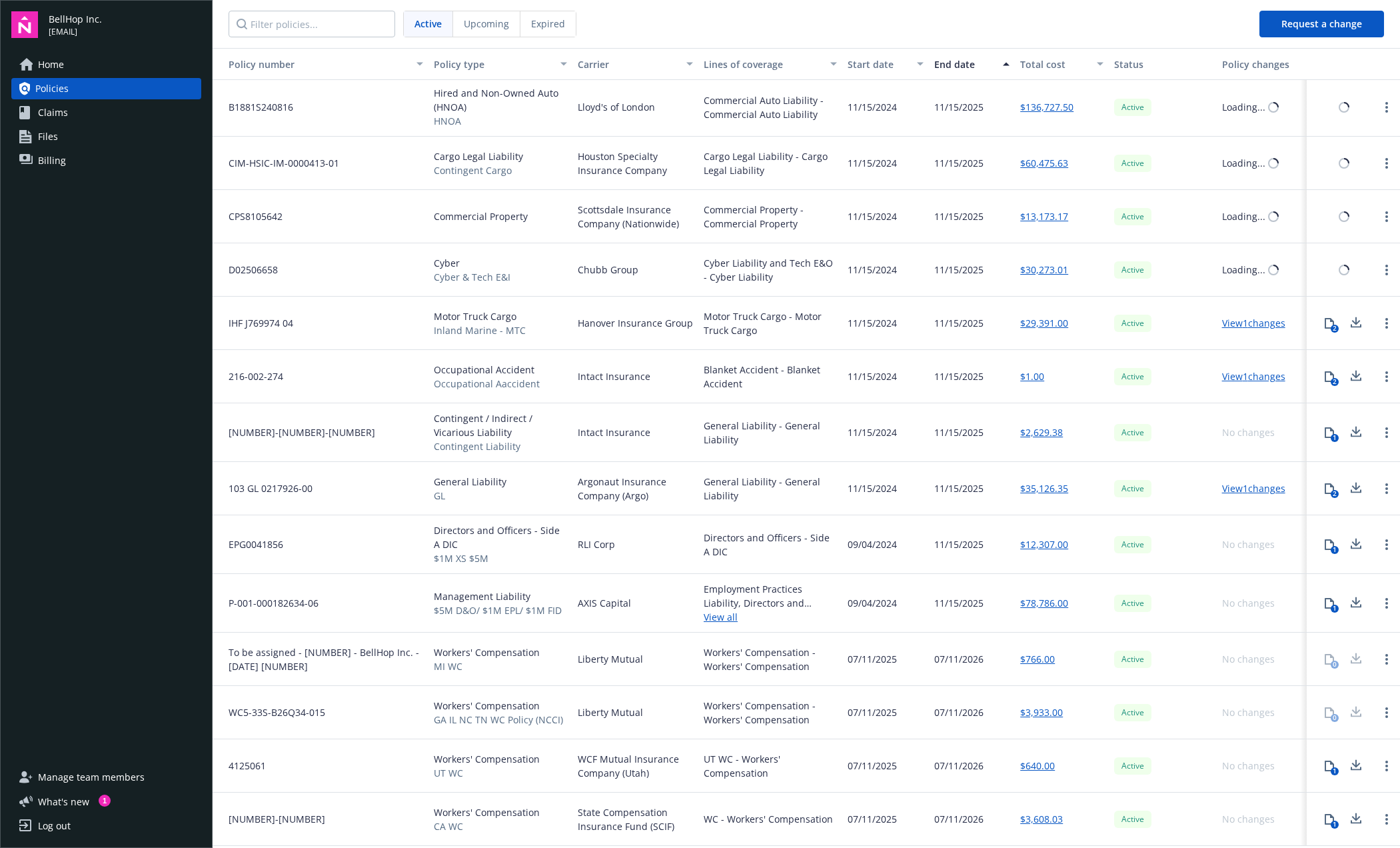 scroll, scrollTop: 103, scrollLeft: 0, axis: vertical 